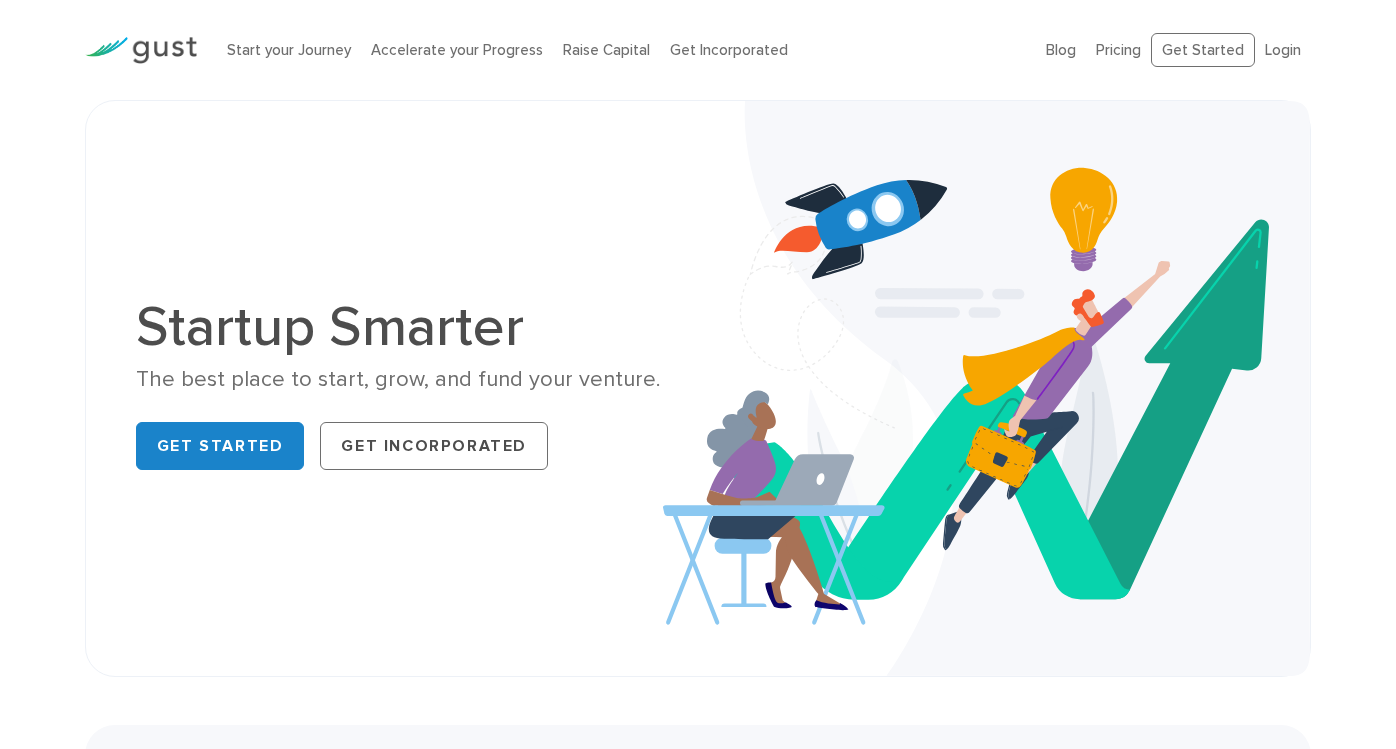 scroll, scrollTop: 0, scrollLeft: 0, axis: both 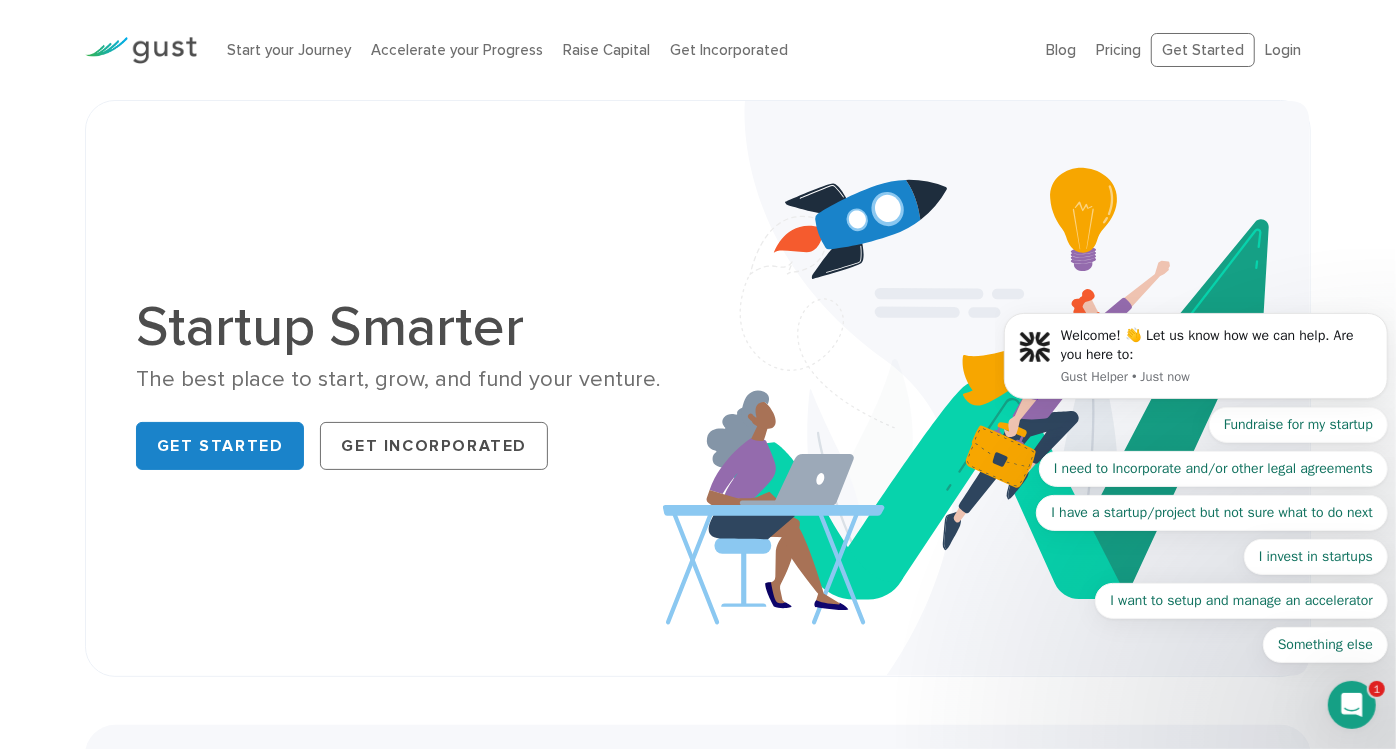 click on "Welcome! 👋 Let us know how we can help. Are you here to: Gust Helper • Just now Fundraise for my startup I need to Incorporate and/or other legal agreements I have a startup/project but not sure what to do next I invest in startups I want to setup and manage an accelerator Something else" at bounding box center [1195, 364] 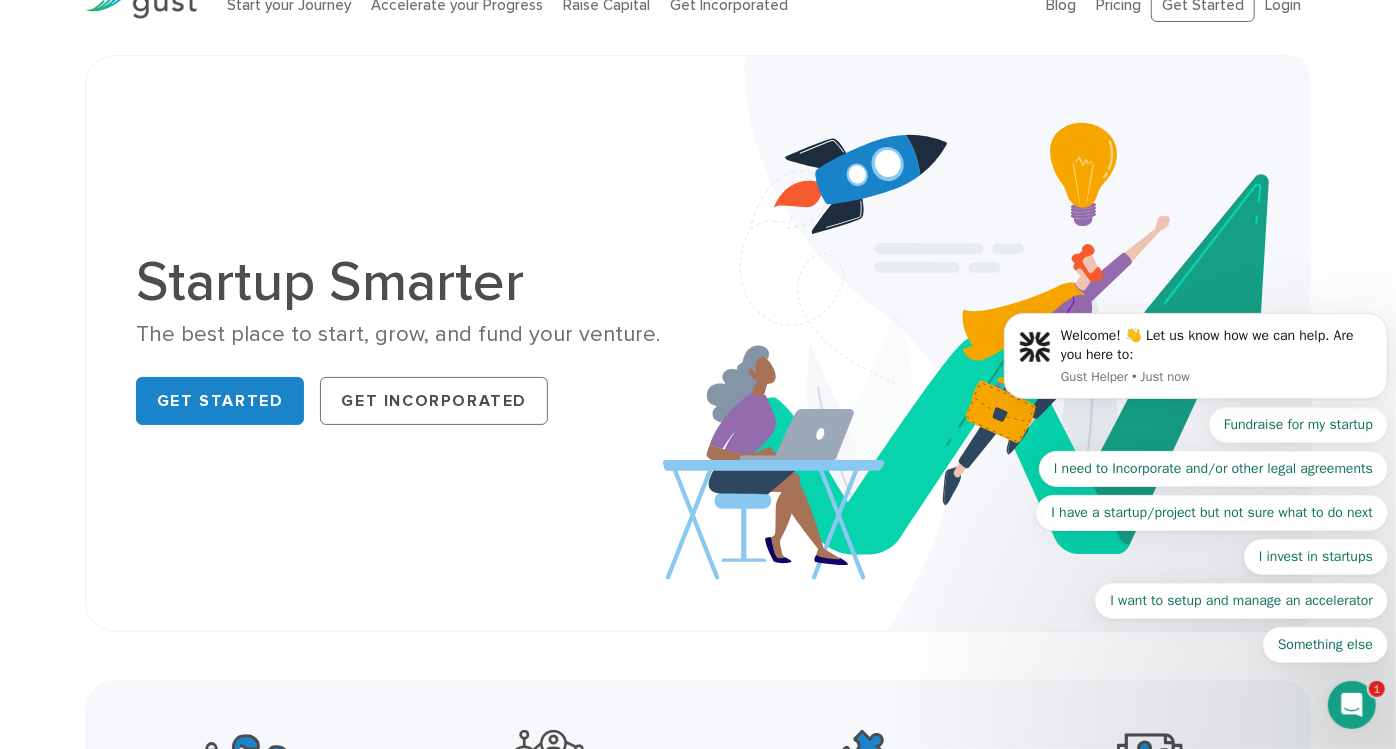scroll, scrollTop: 0, scrollLeft: 0, axis: both 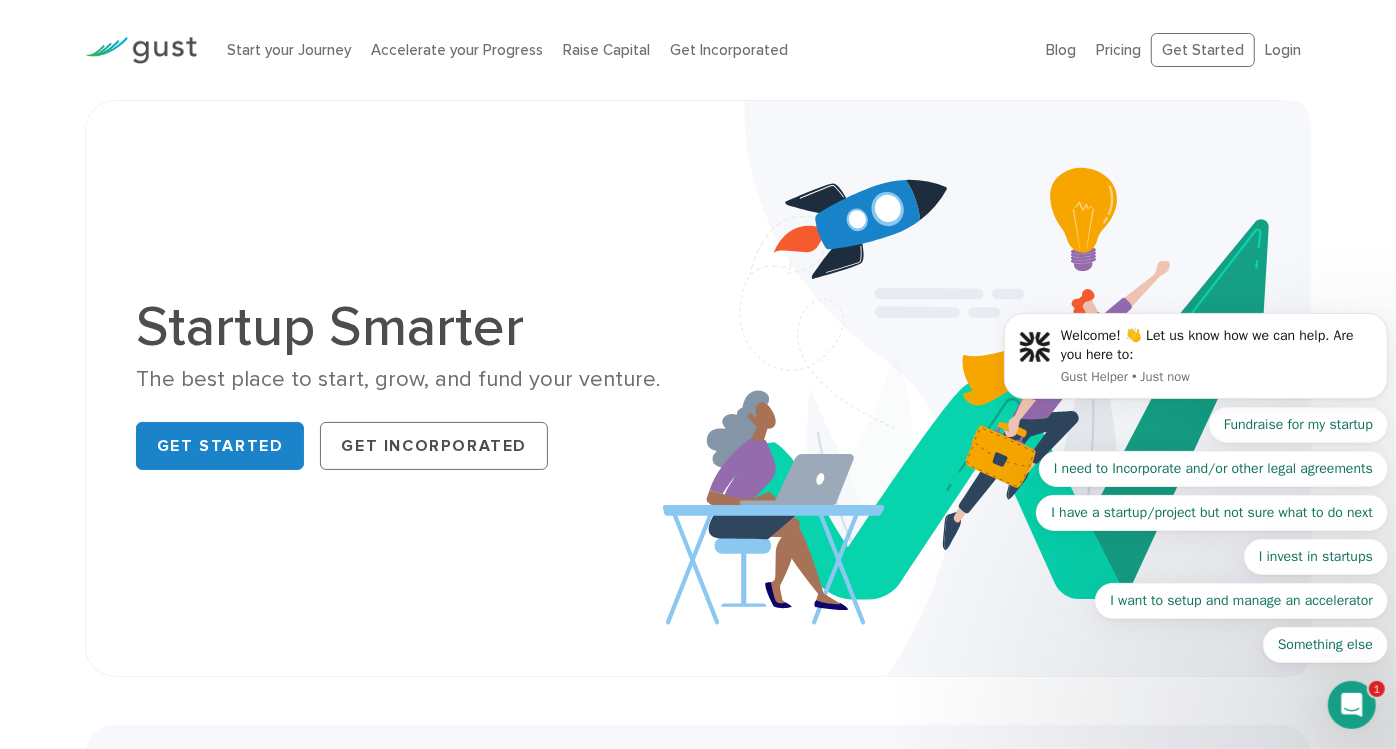 click on "Welcome! 👋 Let us know how we can help. Are you here to: Gust Helper • Just now Fundraise for my startup I need to Incorporate and/or other legal agreements I have a startup/project but not sure what to do next I invest in startups I want to setup and manage an accelerator Something else" at bounding box center [1195, 364] 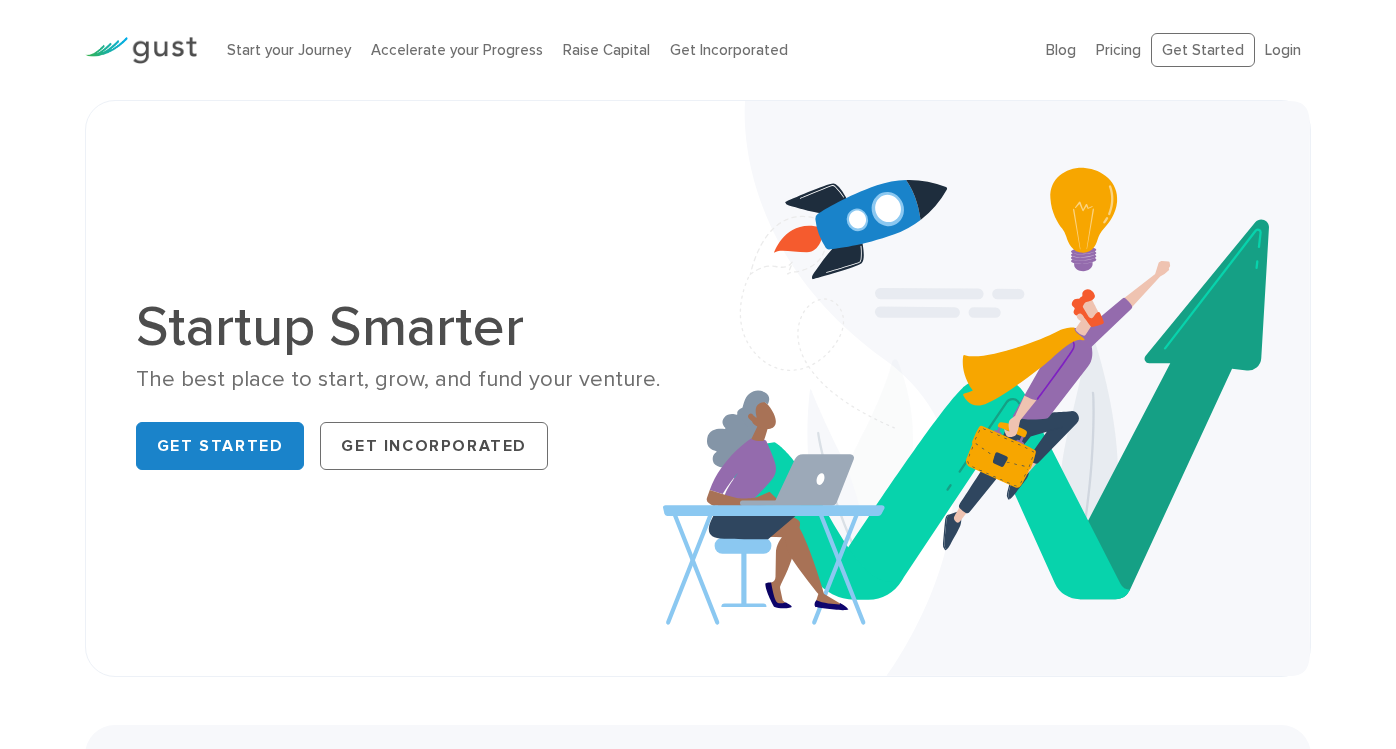 scroll, scrollTop: 0, scrollLeft: 0, axis: both 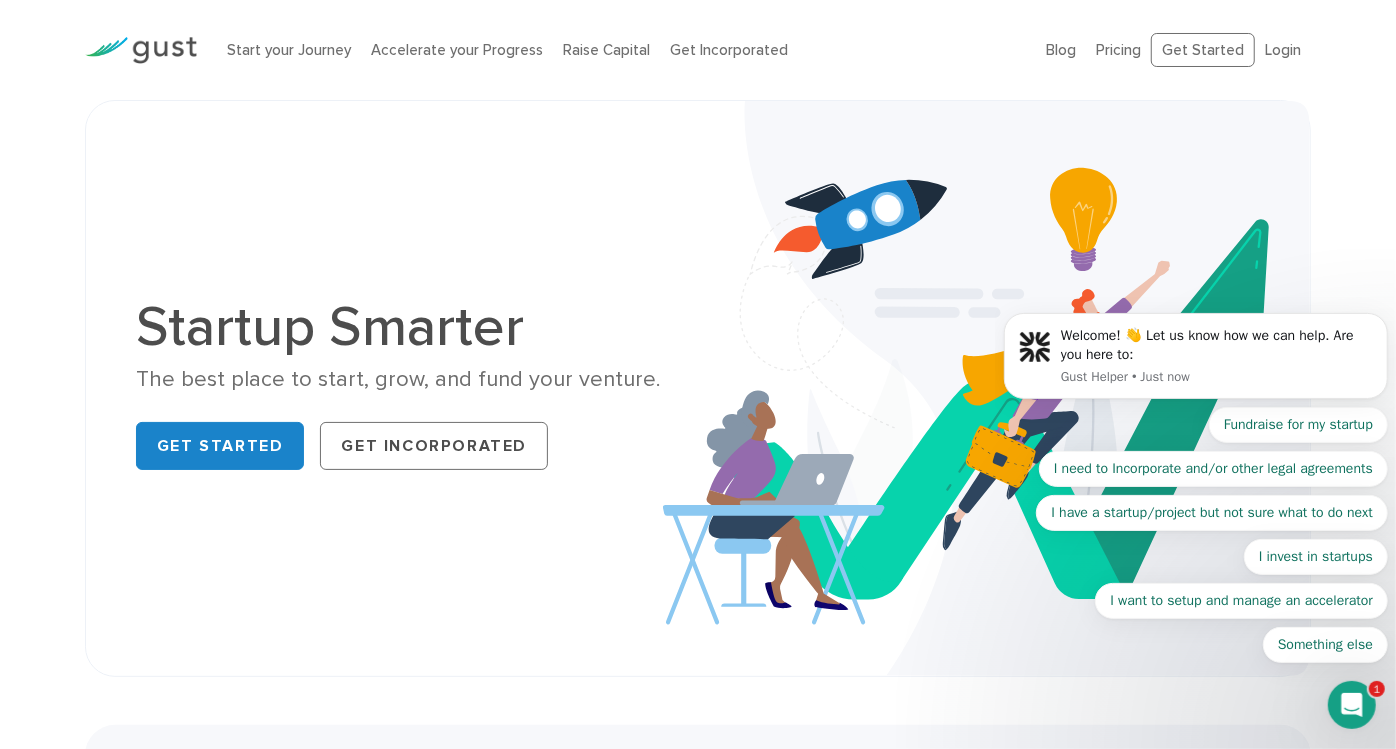 click on "Welcome! 👋 Let us know how we can help. Are you here to: Gust Helper • Just now Fundraise for my startup I need to Incorporate and/or other legal agreements I have a startup/project but not sure what to do next I invest in startups I want to setup and manage an accelerator Something else" at bounding box center (1195, 364) 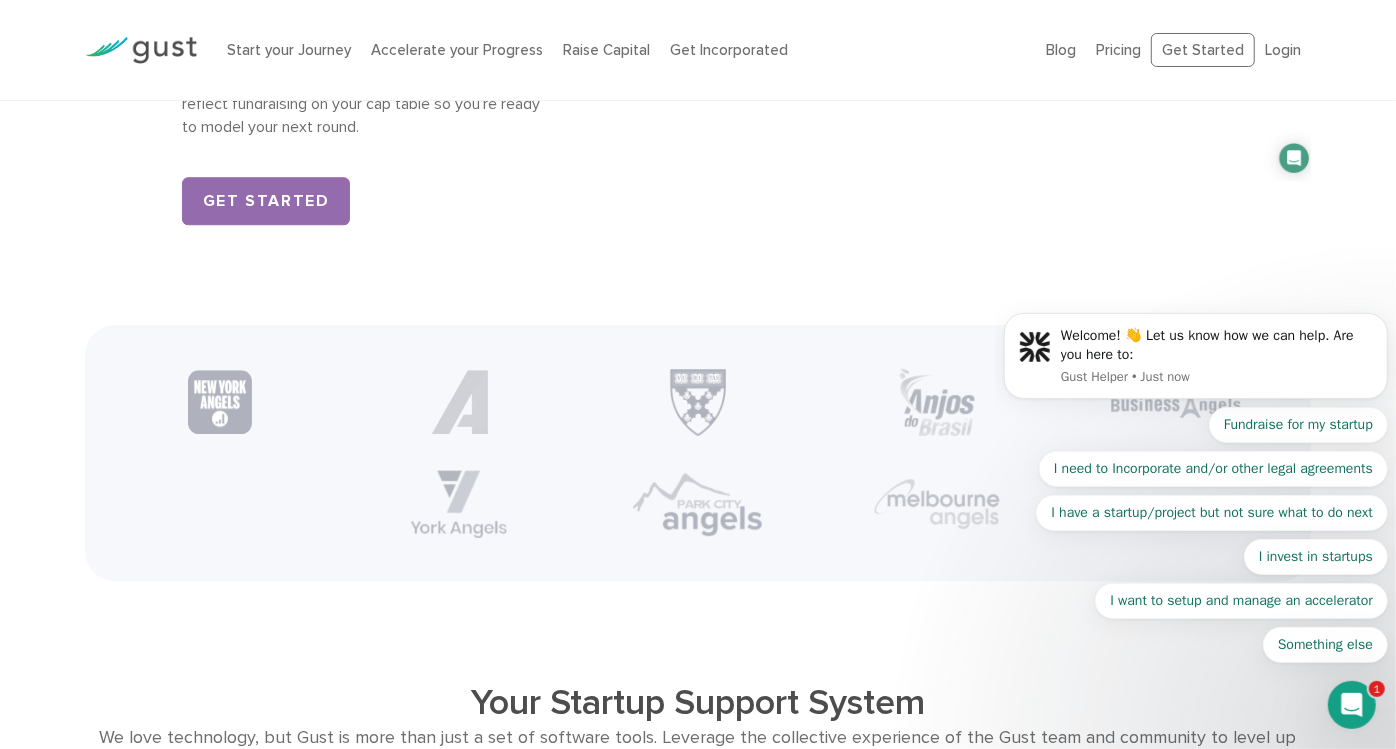 scroll, scrollTop: 3444, scrollLeft: 0, axis: vertical 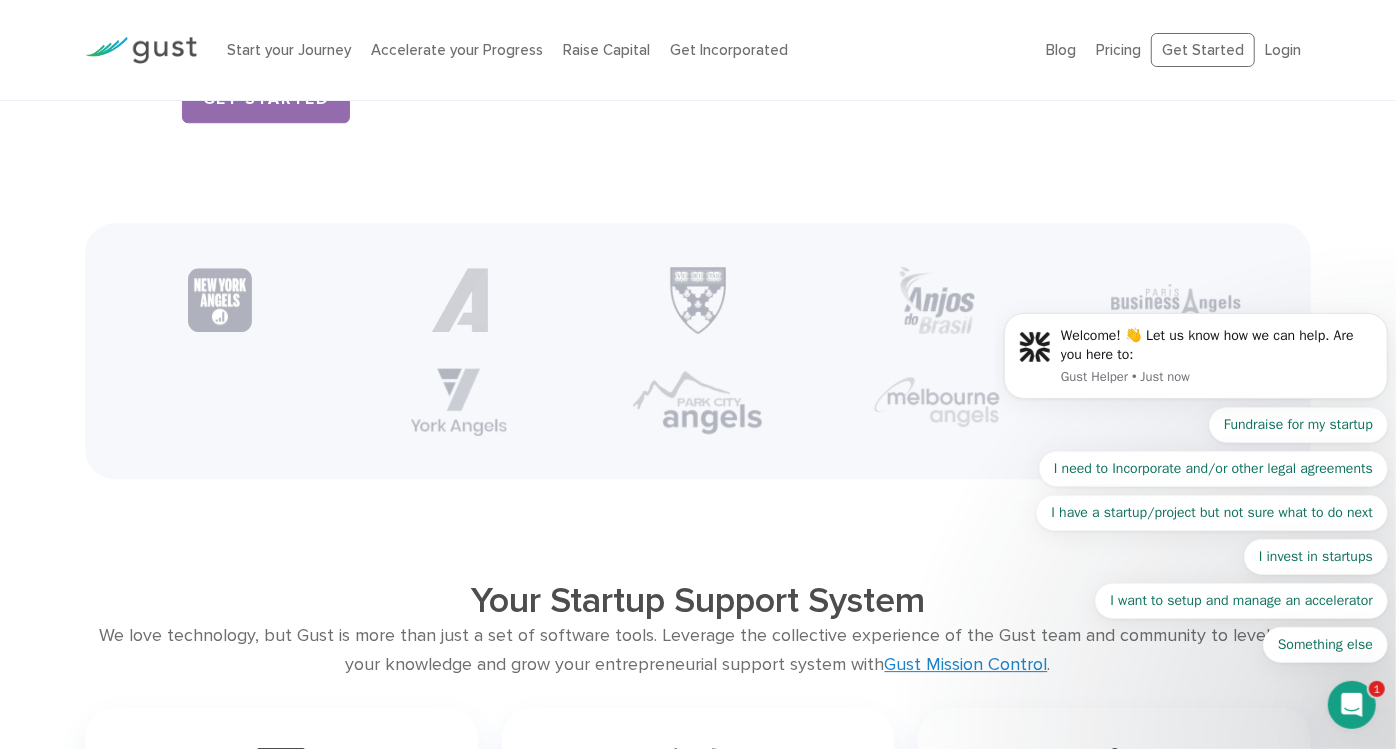 click on "Welcome! 👋 Let us know how we can help. Are you here to: Gust Helper • Just now Fundraise for my startup I need to Incorporate and/or other legal agreements I have a startup/project but not sure what to do next I invest in startups I want to setup and manage an accelerator Something else" at bounding box center (1195, 364) 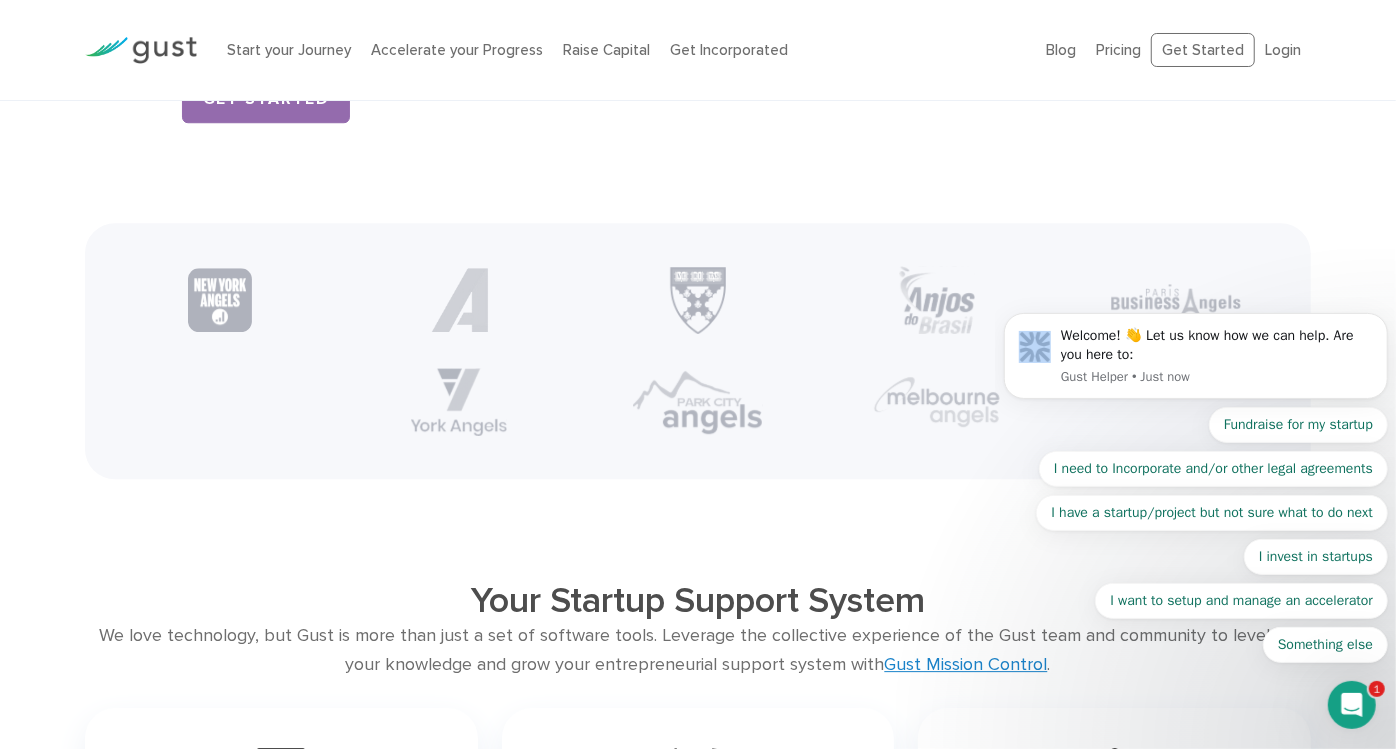 click on "Welcome! 👋 Let us know how we can help. Are you here to: Gust Helper • Just now Fundraise for my startup I need to Incorporate and/or other legal agreements I have a startup/project but not sure what to do next I invest in startups I want to setup and manage an accelerator Something else" at bounding box center (1195, 364) 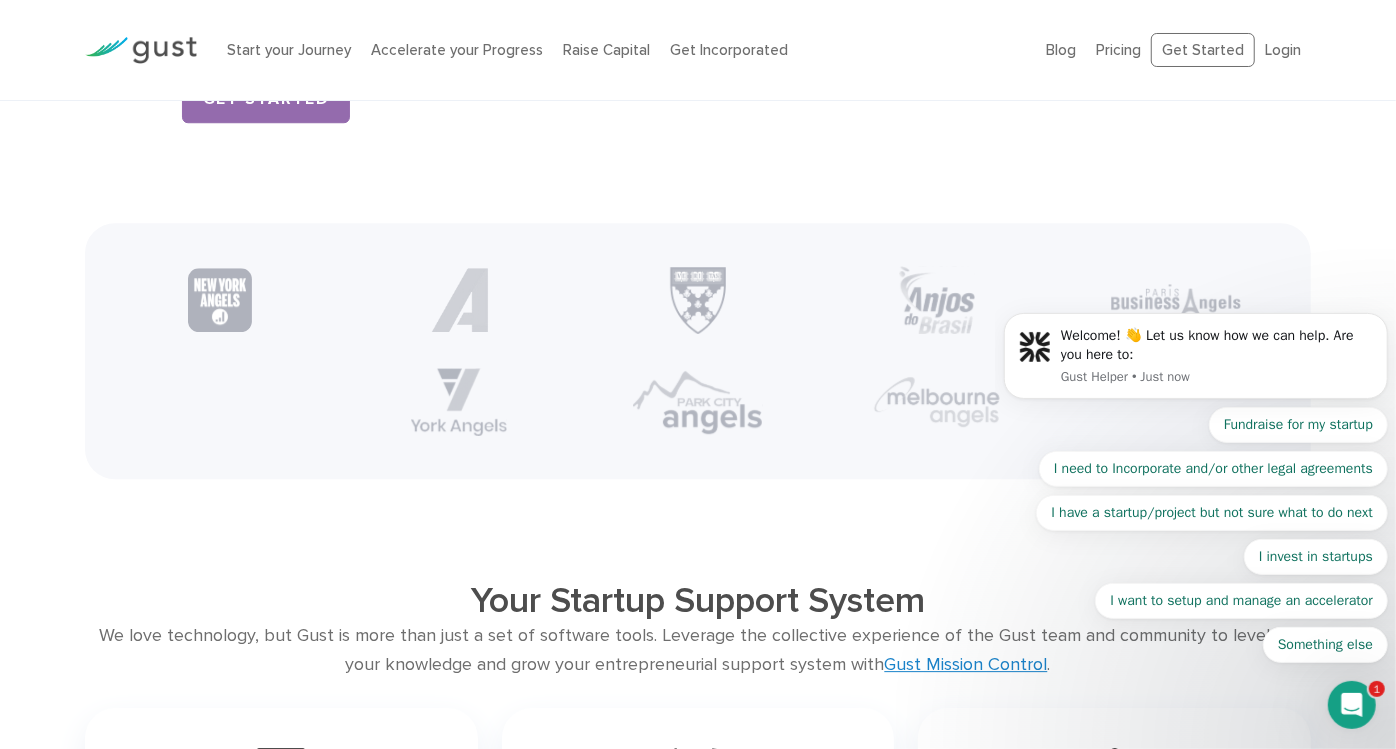 drag, startPoint x: 1268, startPoint y: 49, endPoint x: 1166, endPoint y: 48, distance: 102.0049 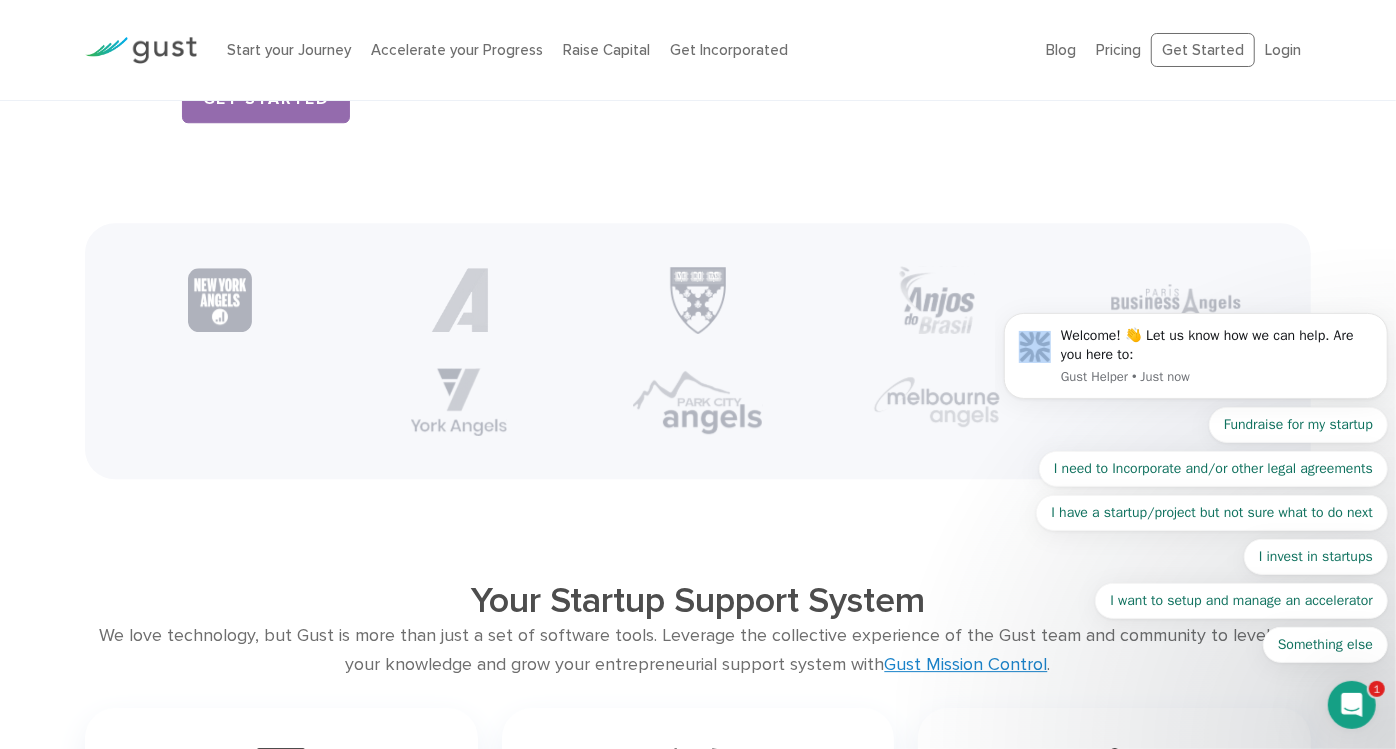 click on "Welcome! 👋 Let us know how we can help. Are you here to: Gust Helper • Just now Fundraise for my startup I need to Incorporate and/or other legal agreements I have a startup/project but not sure what to do next I invest in startups I want to setup and manage an accelerator Something else" at bounding box center [1195, 364] 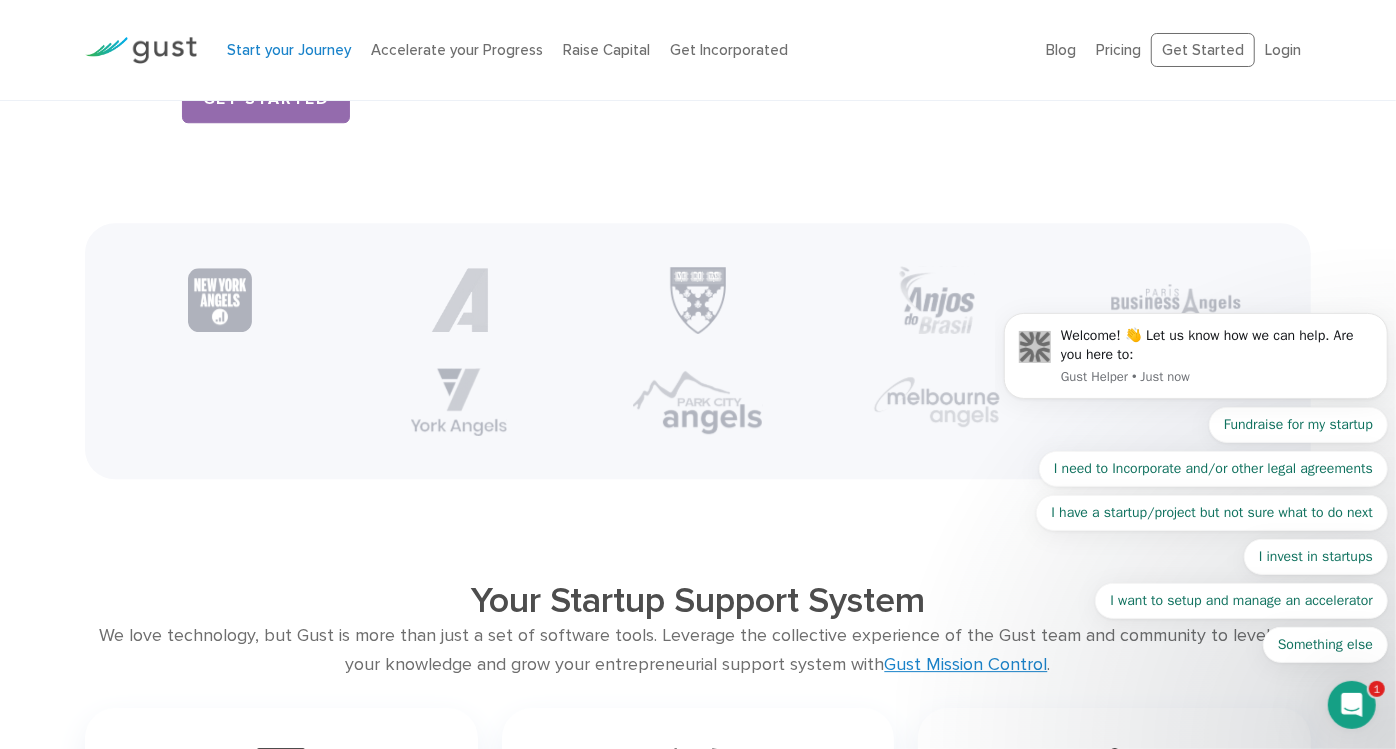 click on "Start your Journey" at bounding box center (289, 50) 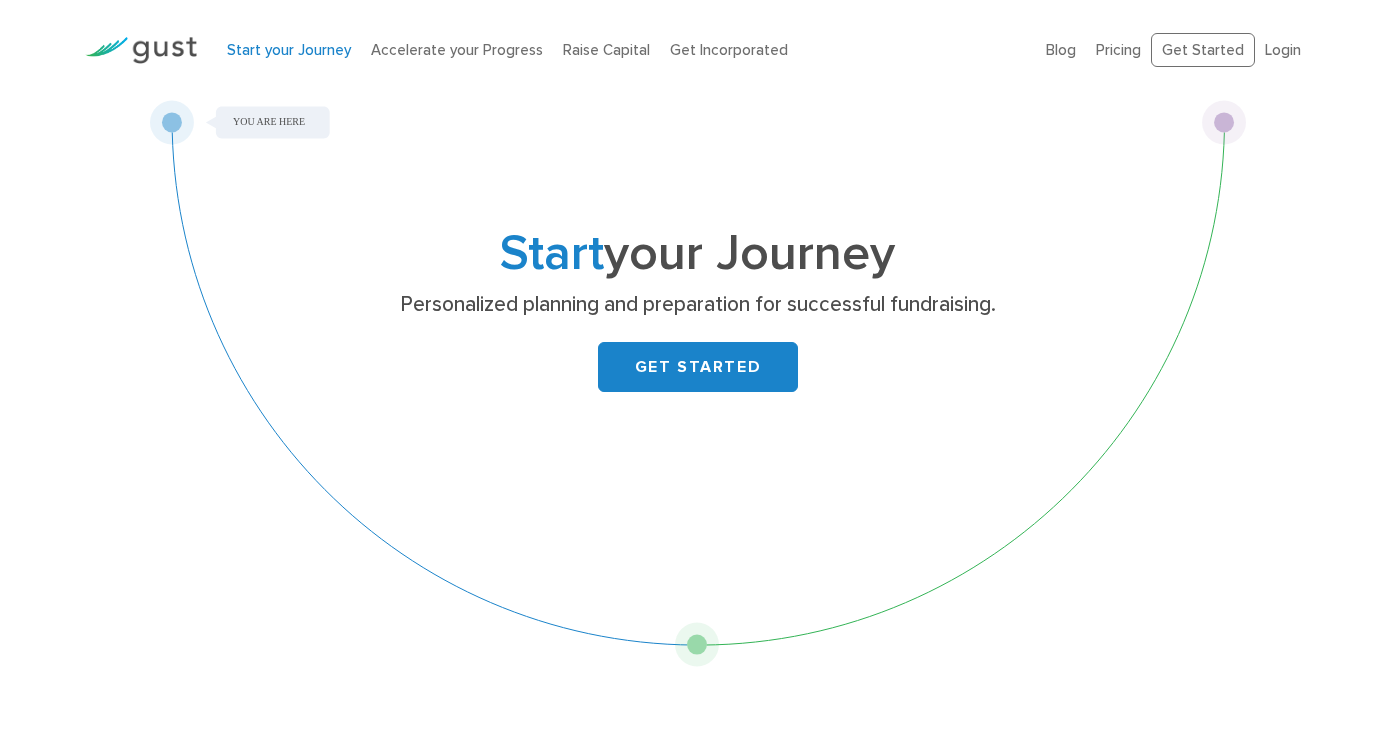 scroll, scrollTop: 0, scrollLeft: 0, axis: both 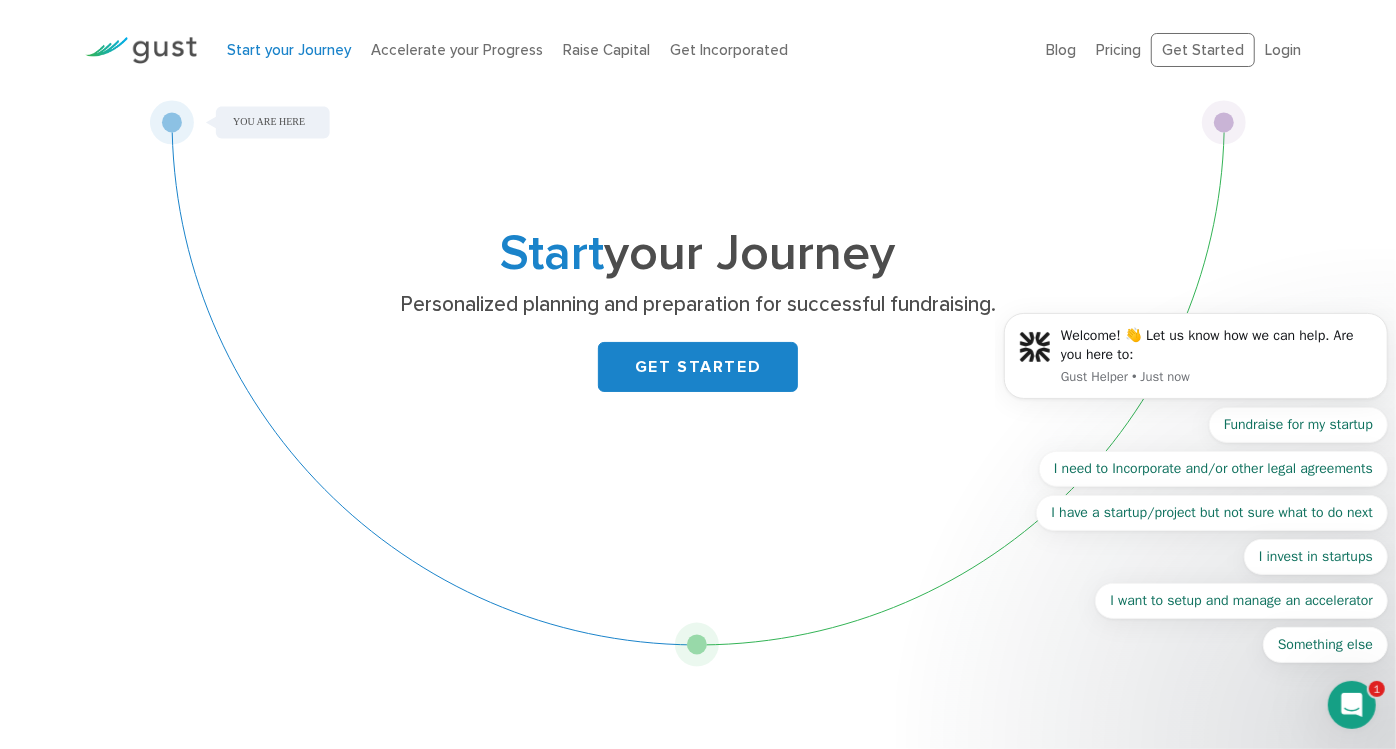 click on "Welcome! 👋 Let us know how we can help. Are you here to: Gust Helper • Just now Fundraise for my startup I need to Incorporate and/or other legal agreements I have a startup/project but not sure what to do next I invest in startups I want to setup and manage an accelerator Something else" at bounding box center [1195, 364] 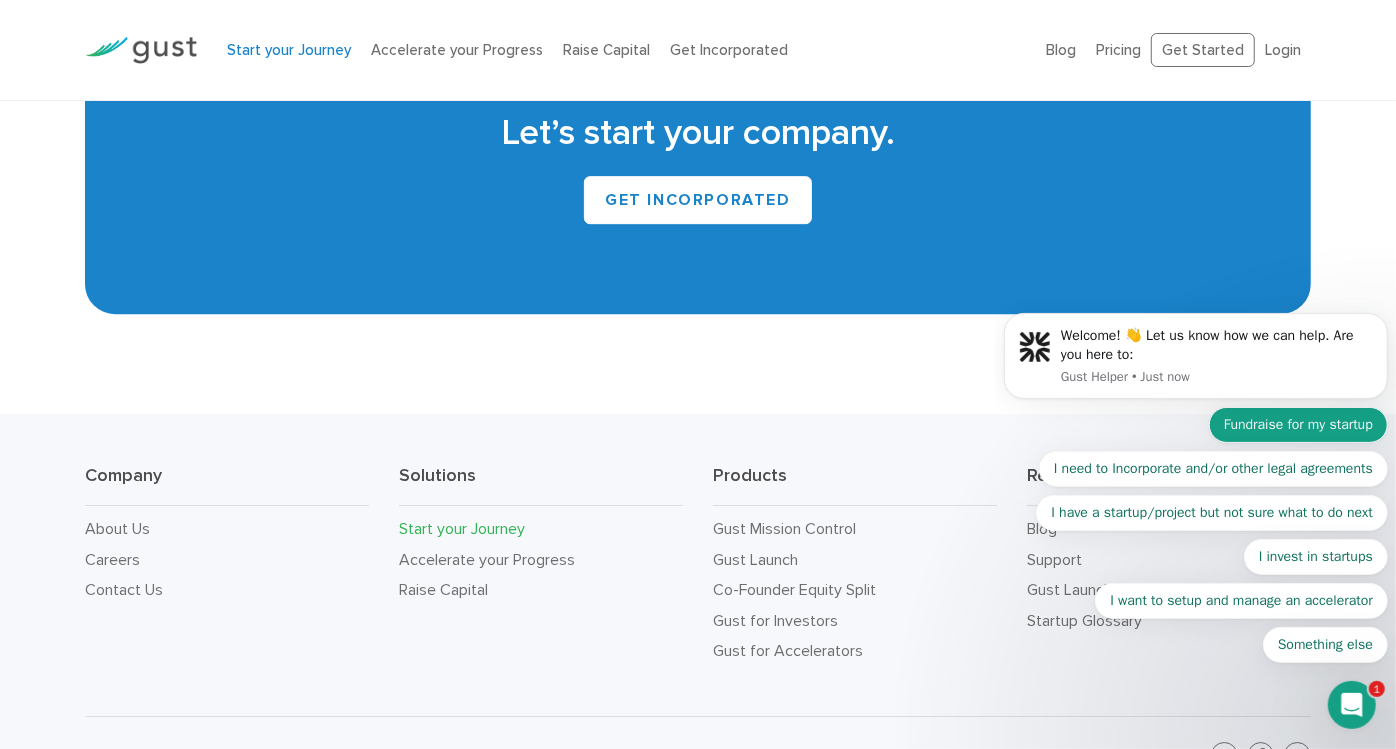 scroll, scrollTop: 3737, scrollLeft: 0, axis: vertical 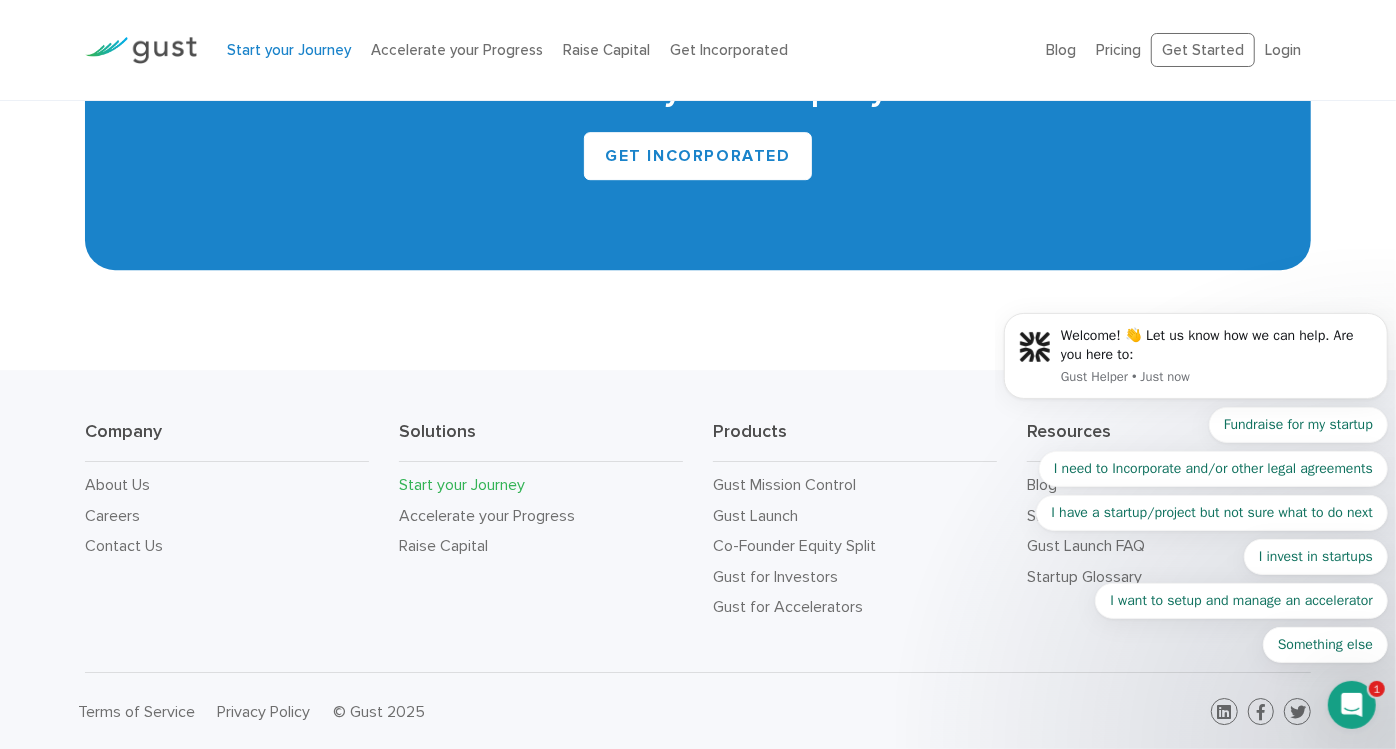 click at bounding box center [141, 50] 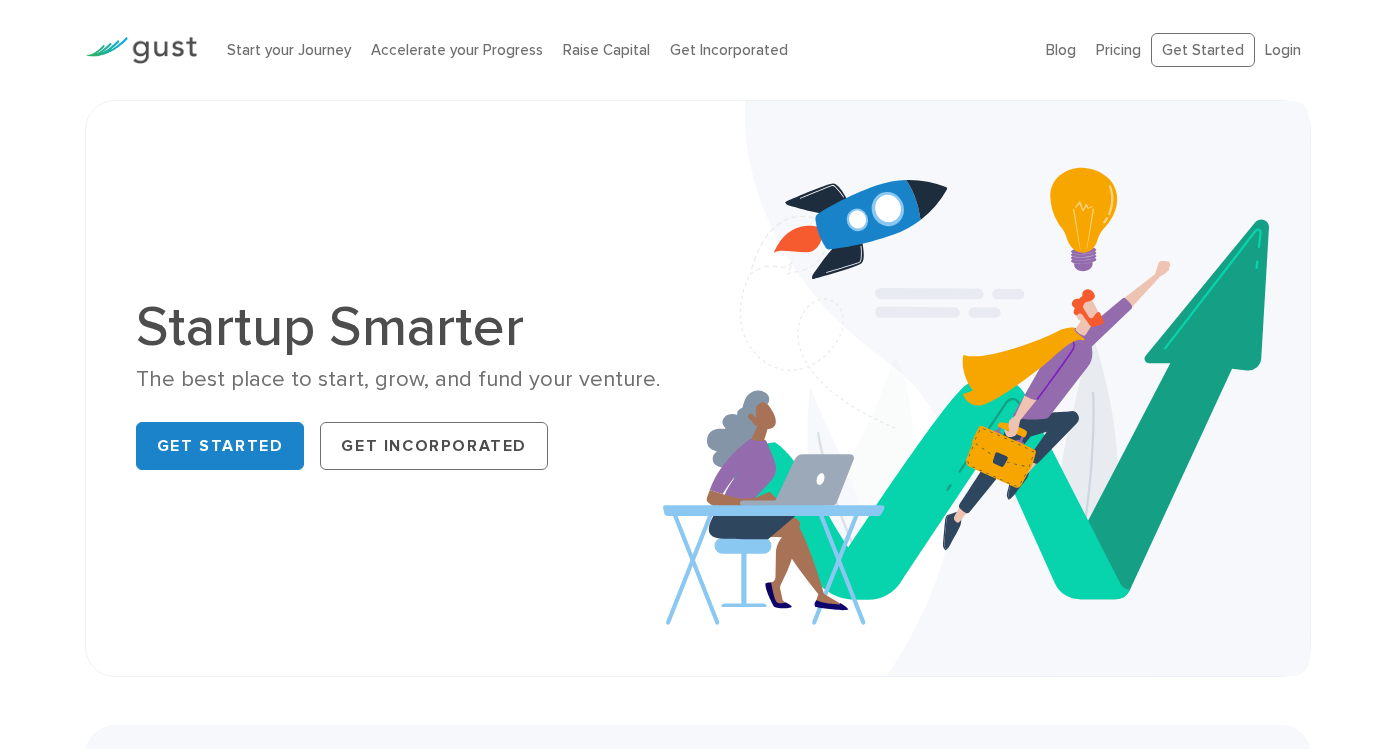 scroll, scrollTop: 0, scrollLeft: 0, axis: both 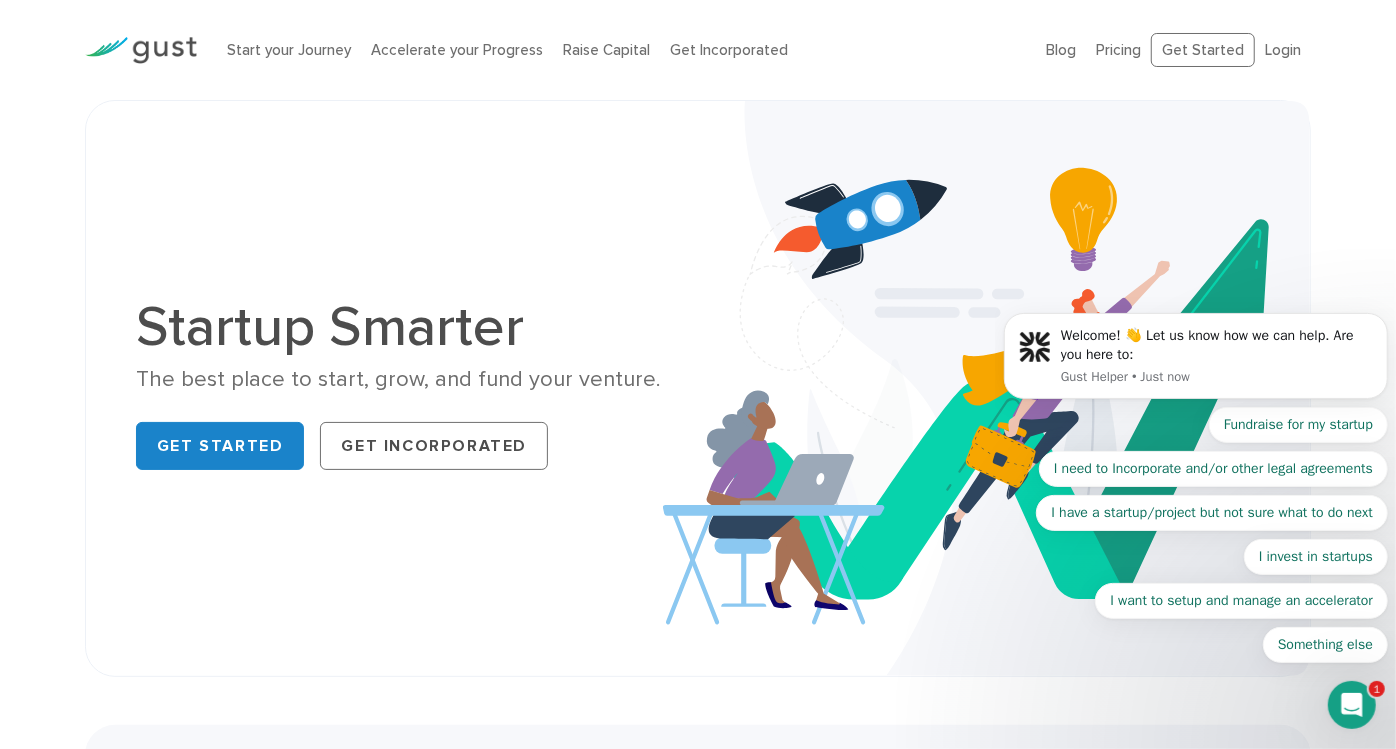 click on "Welcome! 👋 Let us know how we can help. Are you here to: Gust Helper • Just now Fundraise for my startup I need to Incorporate and/or other legal agreements I have a startup/project but not sure what to do next I invest in startups I want to setup and manage an accelerator Something else" at bounding box center [1195, 364] 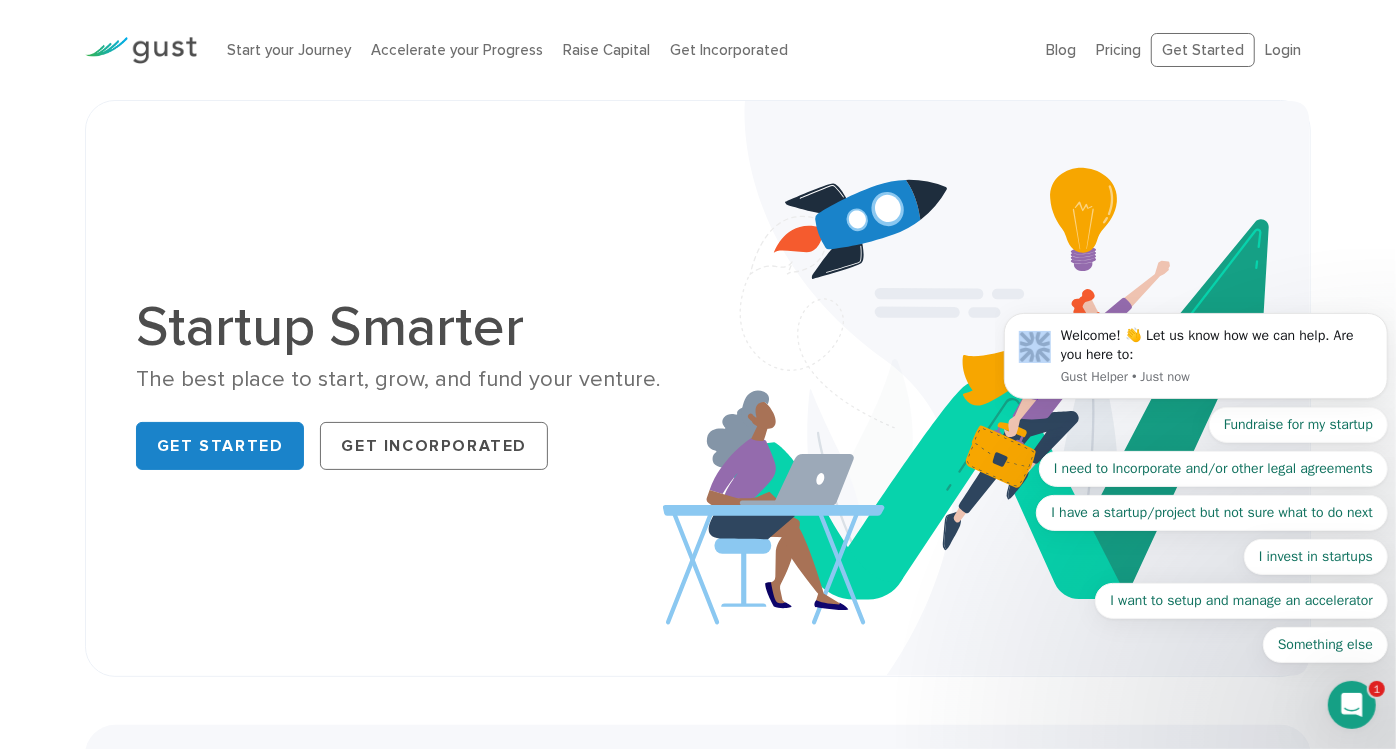 click on "Welcome! 👋 Let us know how we can help. Are you here to: Gust Helper • Just now Fundraise for my startup I need to Incorporate and/or other legal agreements I have a startup/project but not sure what to do next I invest in startups I want to setup and manage an accelerator Something else" at bounding box center [1195, 364] 